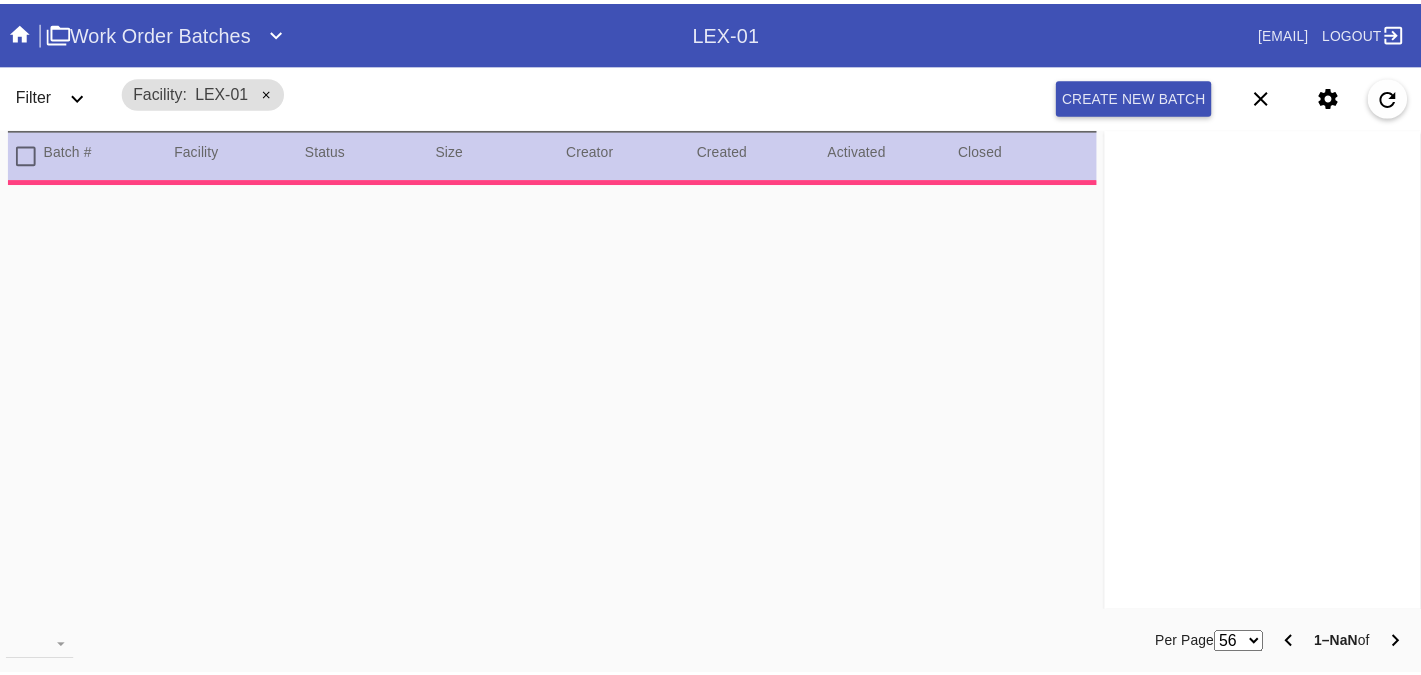 scroll, scrollTop: 0, scrollLeft: 0, axis: both 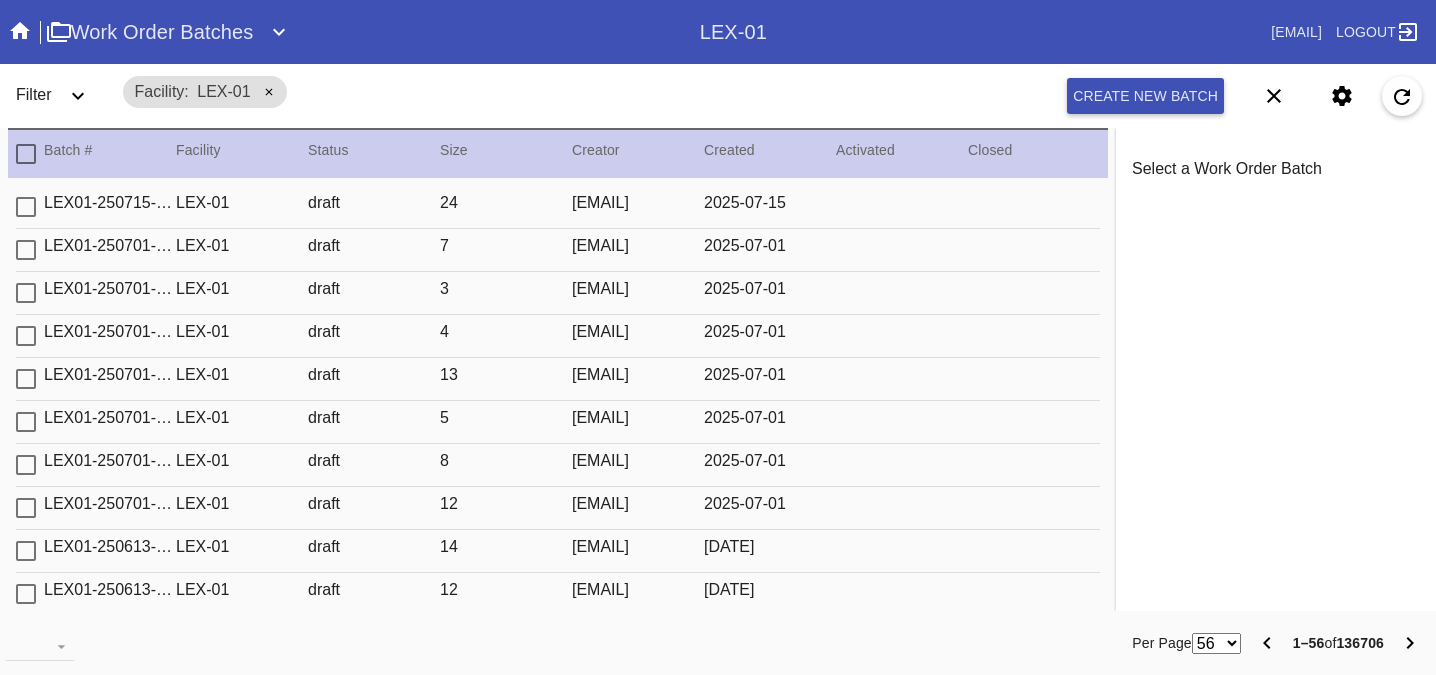 click 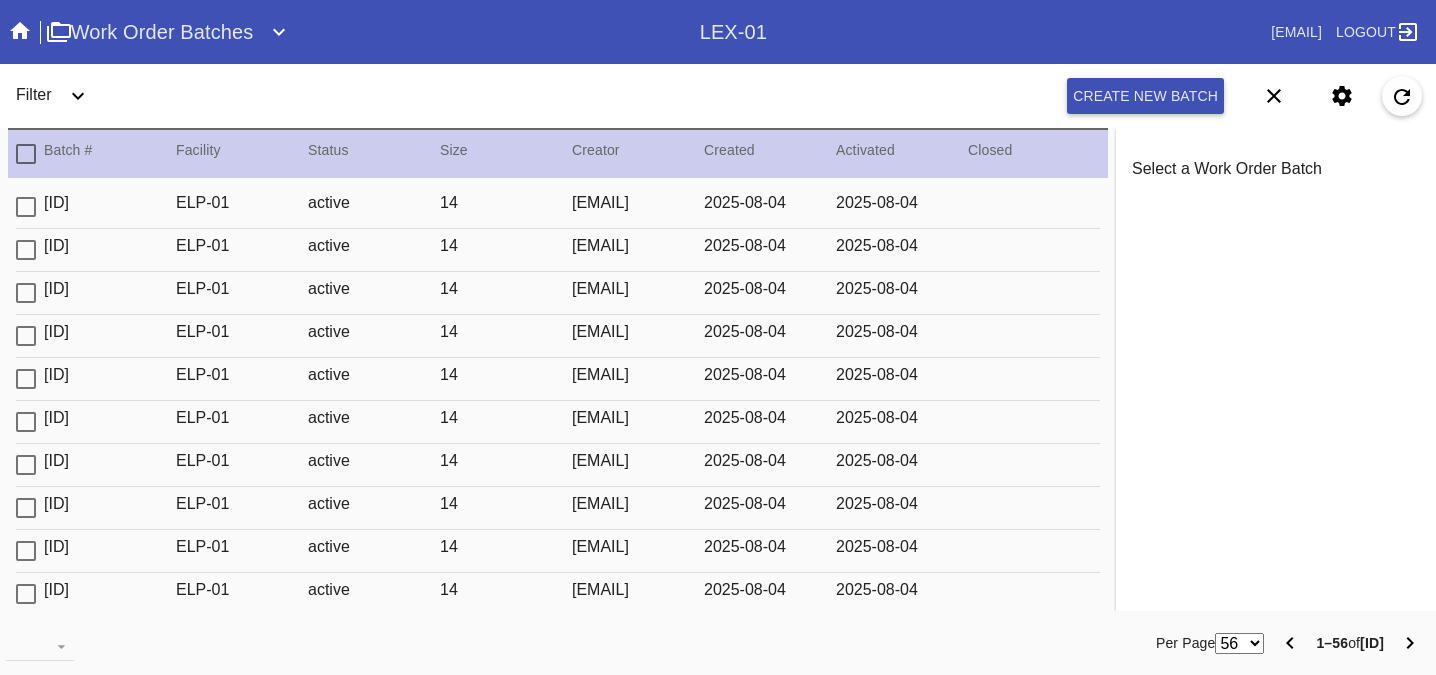 click on "Filter" at bounding box center (60, 96) 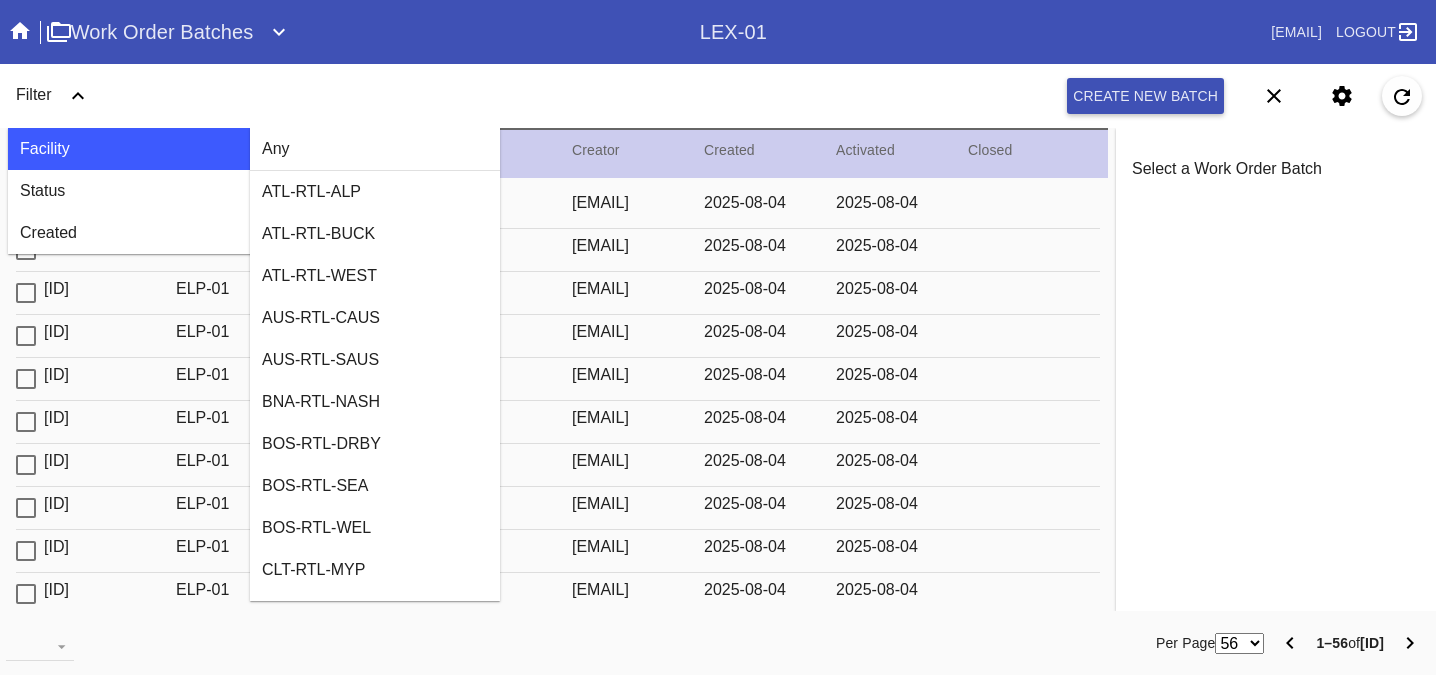 click at bounding box center (532, 96) 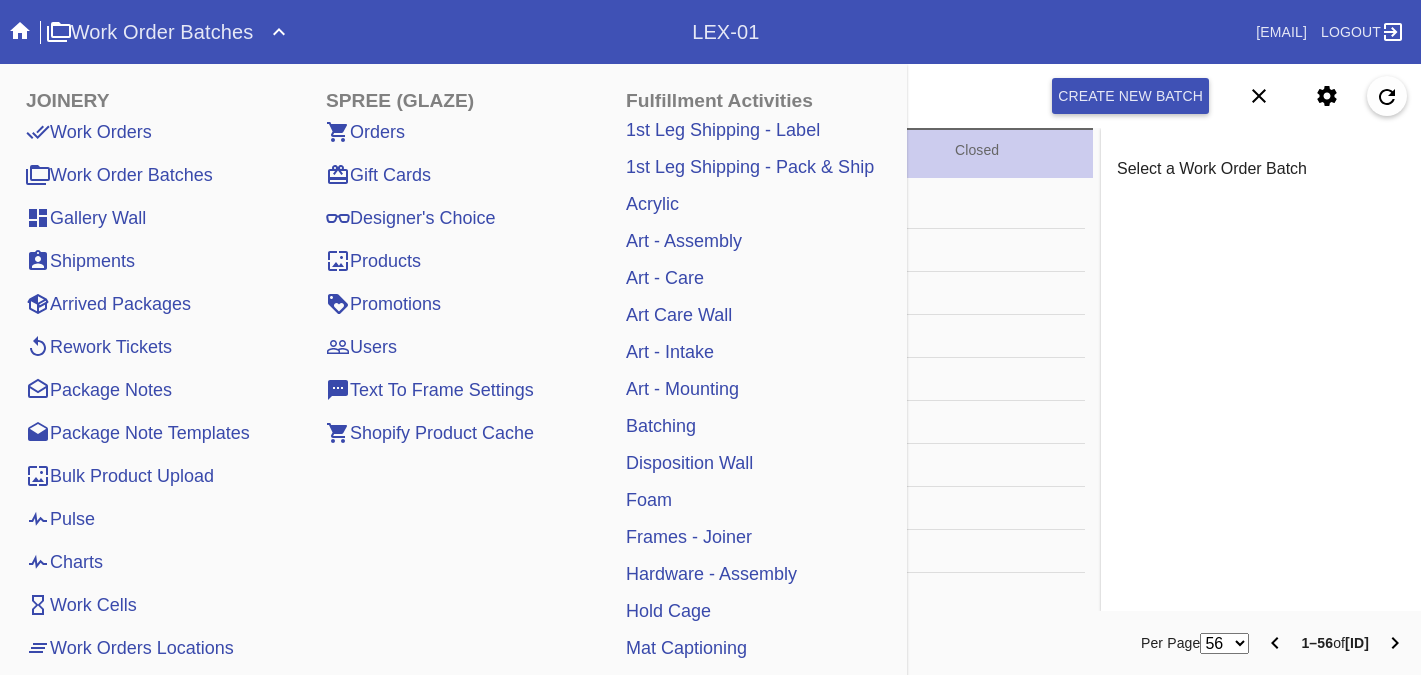 click on "Work Orders" at bounding box center [89, 132] 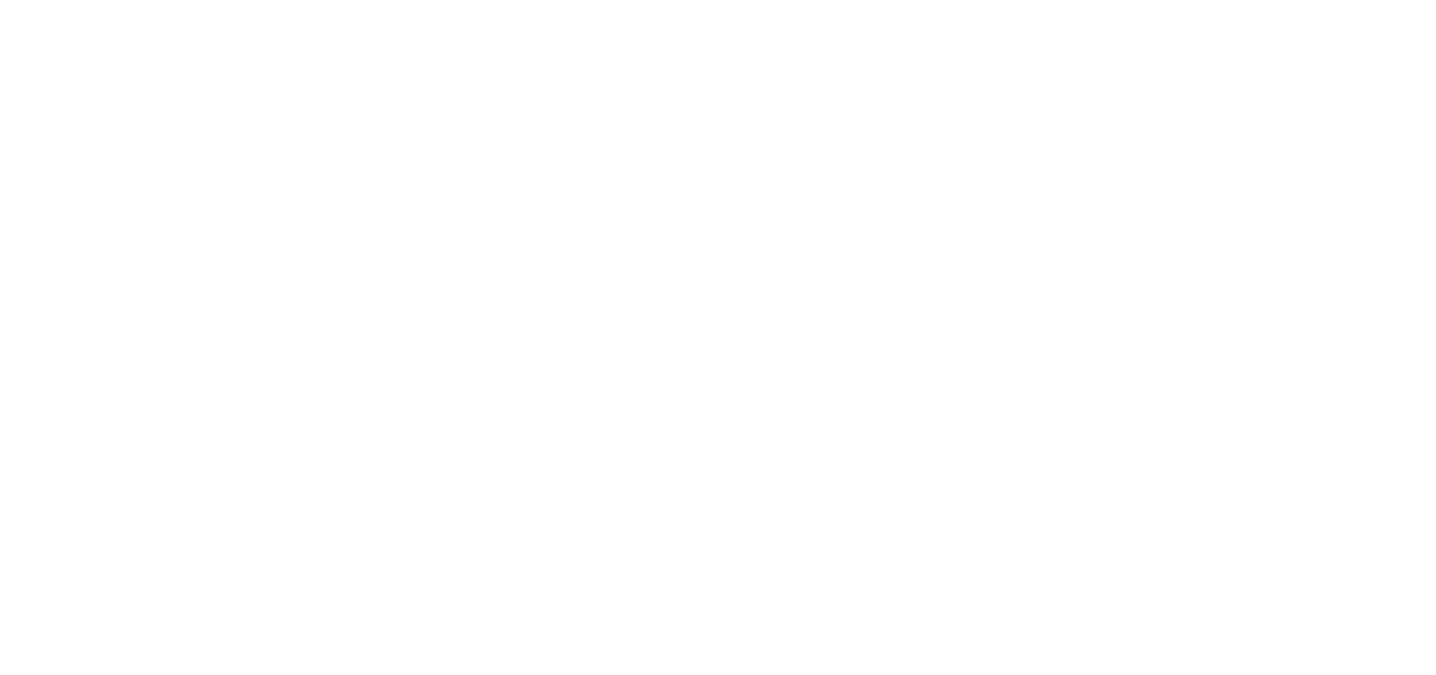 scroll, scrollTop: 0, scrollLeft: 0, axis: both 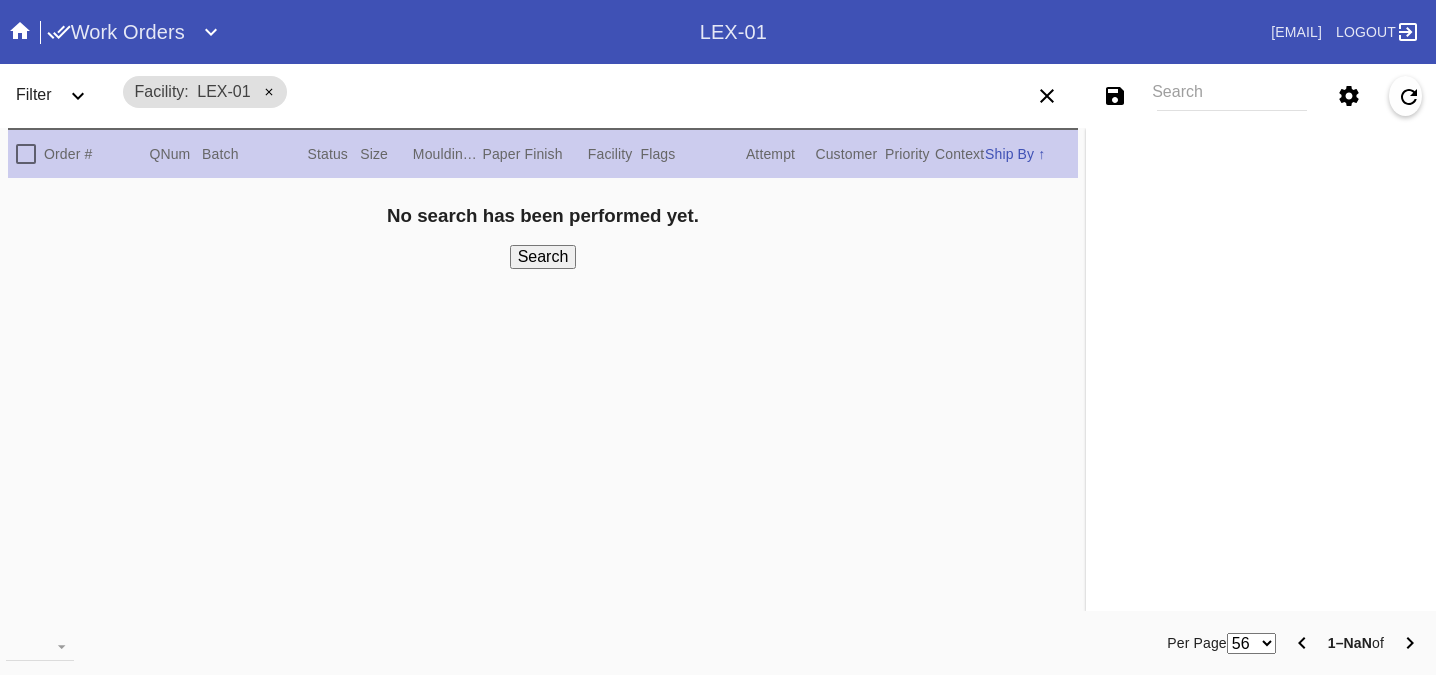 click 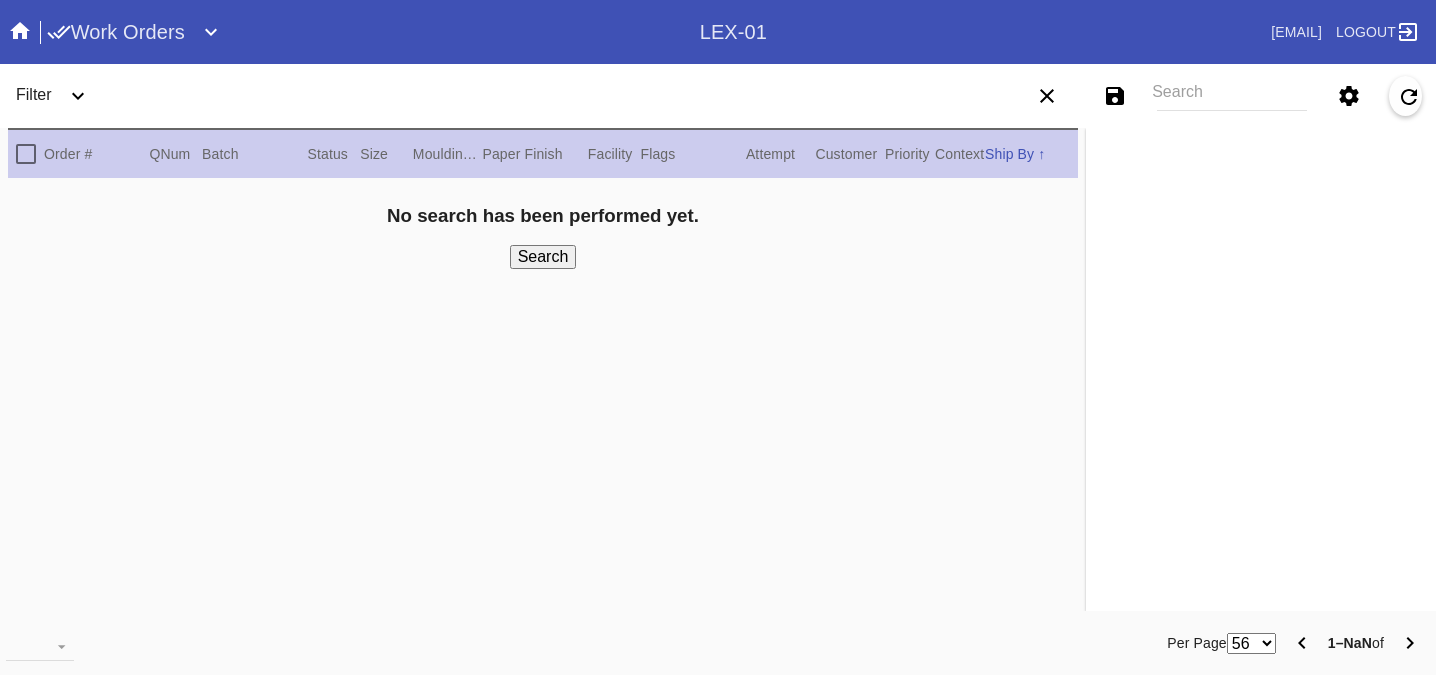 click on "Filter" at bounding box center (34, 94) 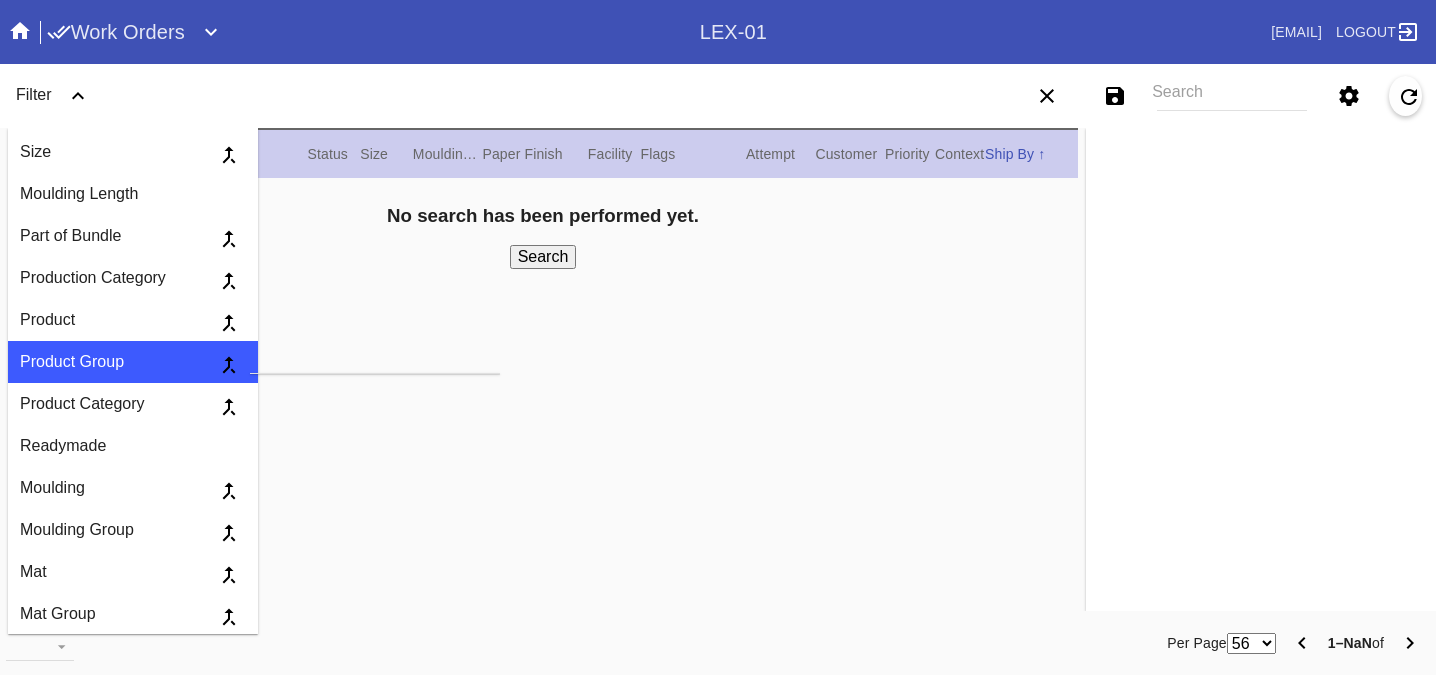 scroll, scrollTop: 1023, scrollLeft: 0, axis: vertical 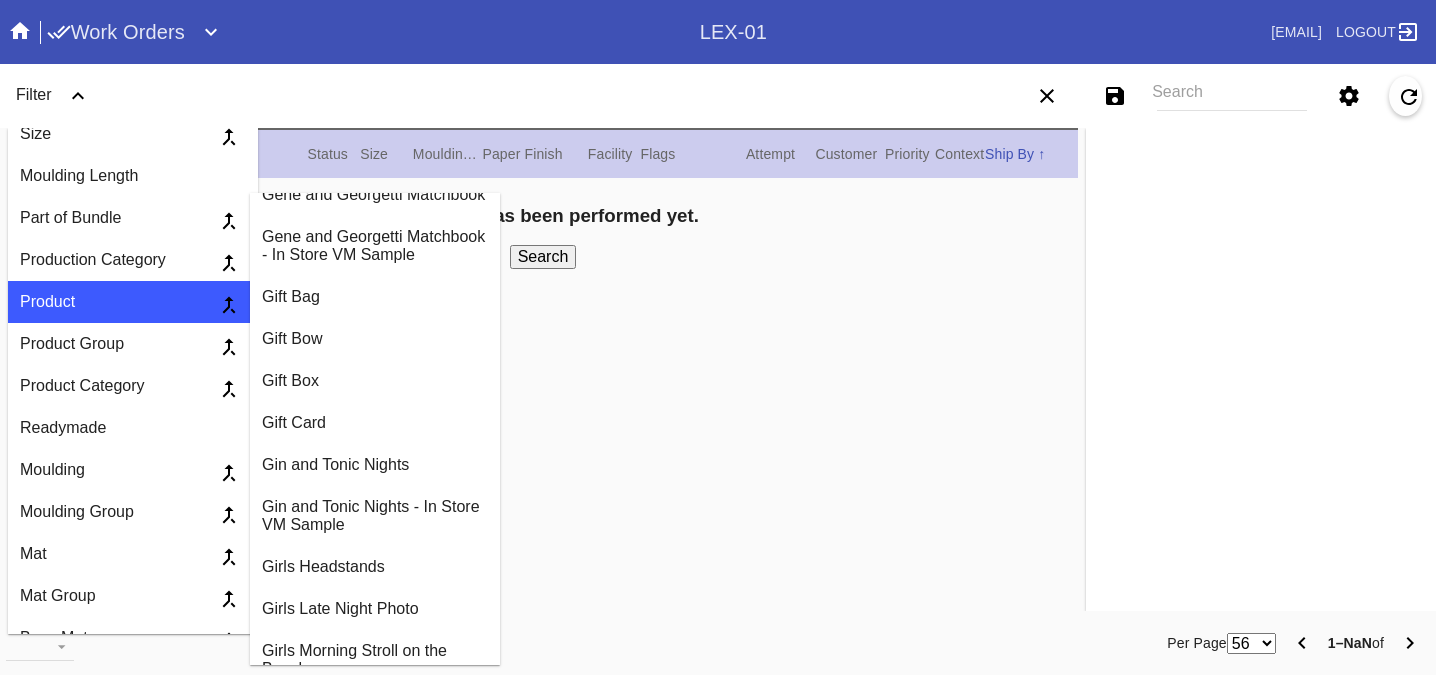 click on "Frame Stand" at bounding box center (375, -75) 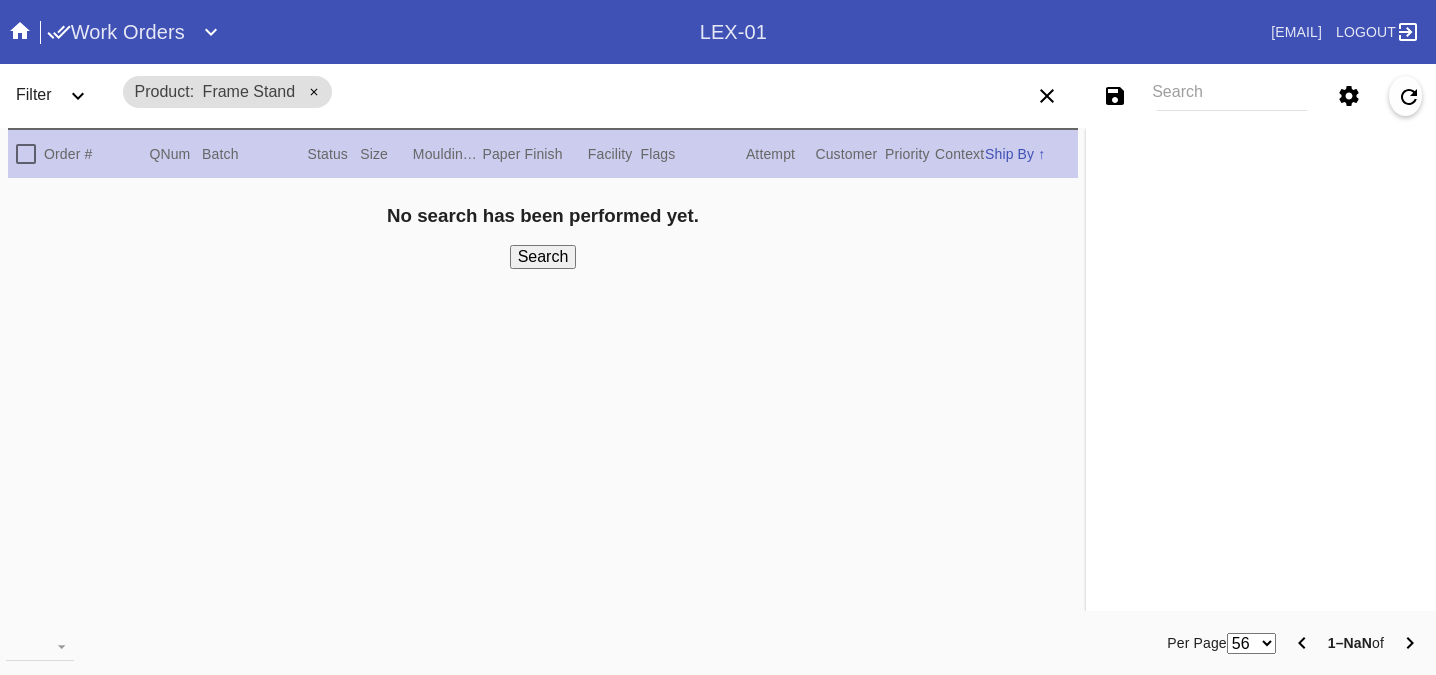 click on "Search" at bounding box center [543, 257] 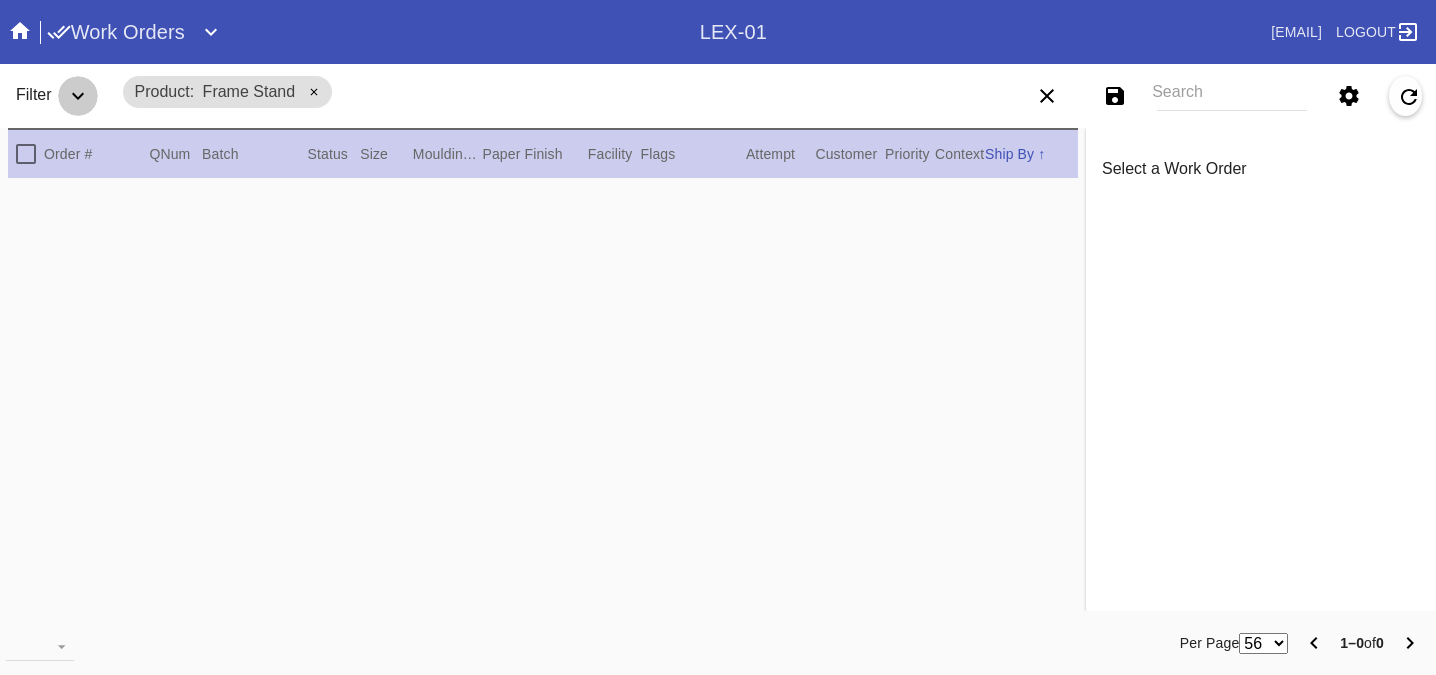 click 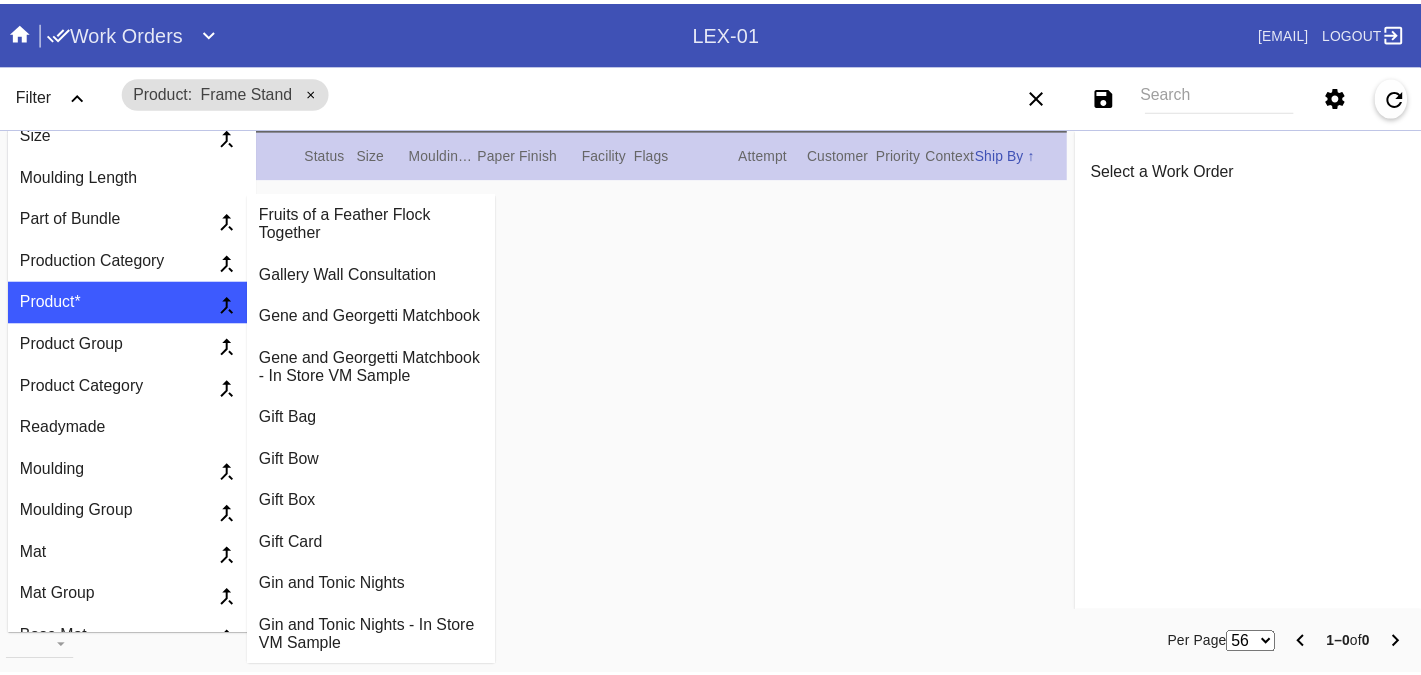 scroll, scrollTop: 5489, scrollLeft: 0, axis: vertical 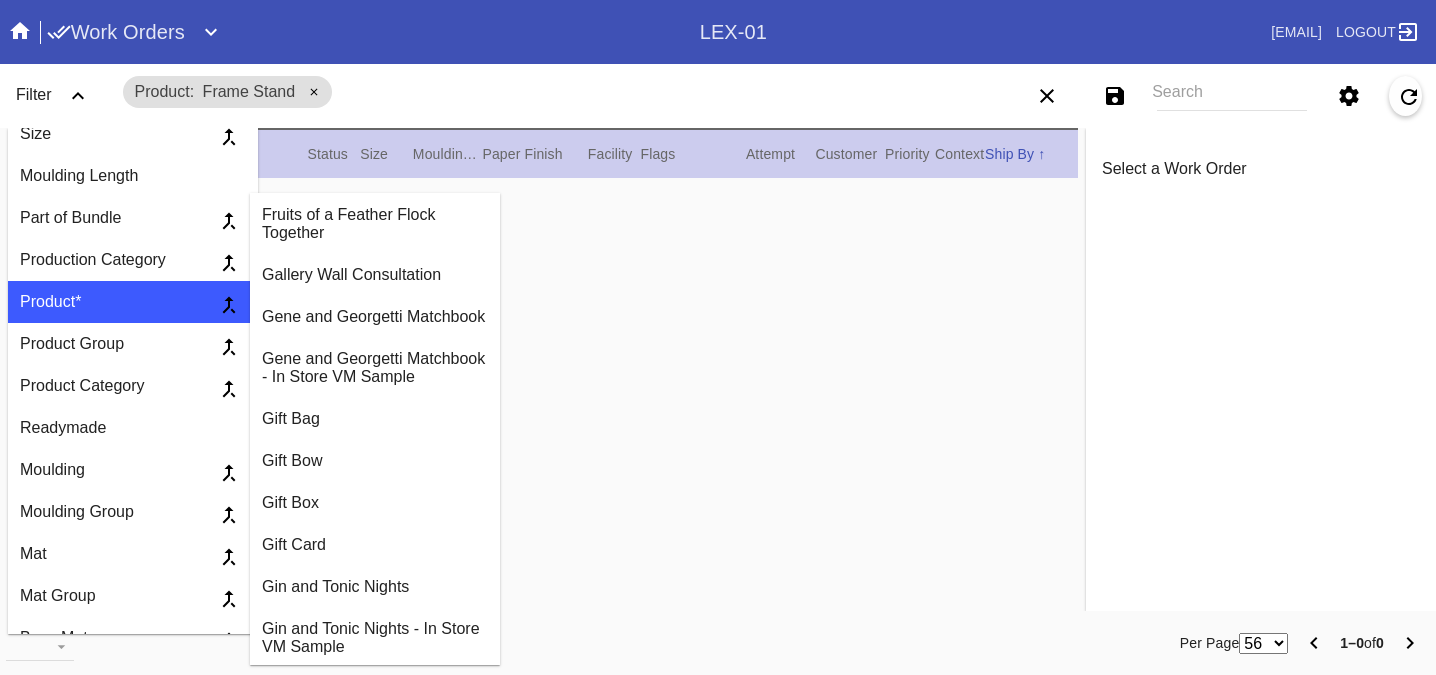 click on "Frame Stand Charge" at bounding box center [375, 89] 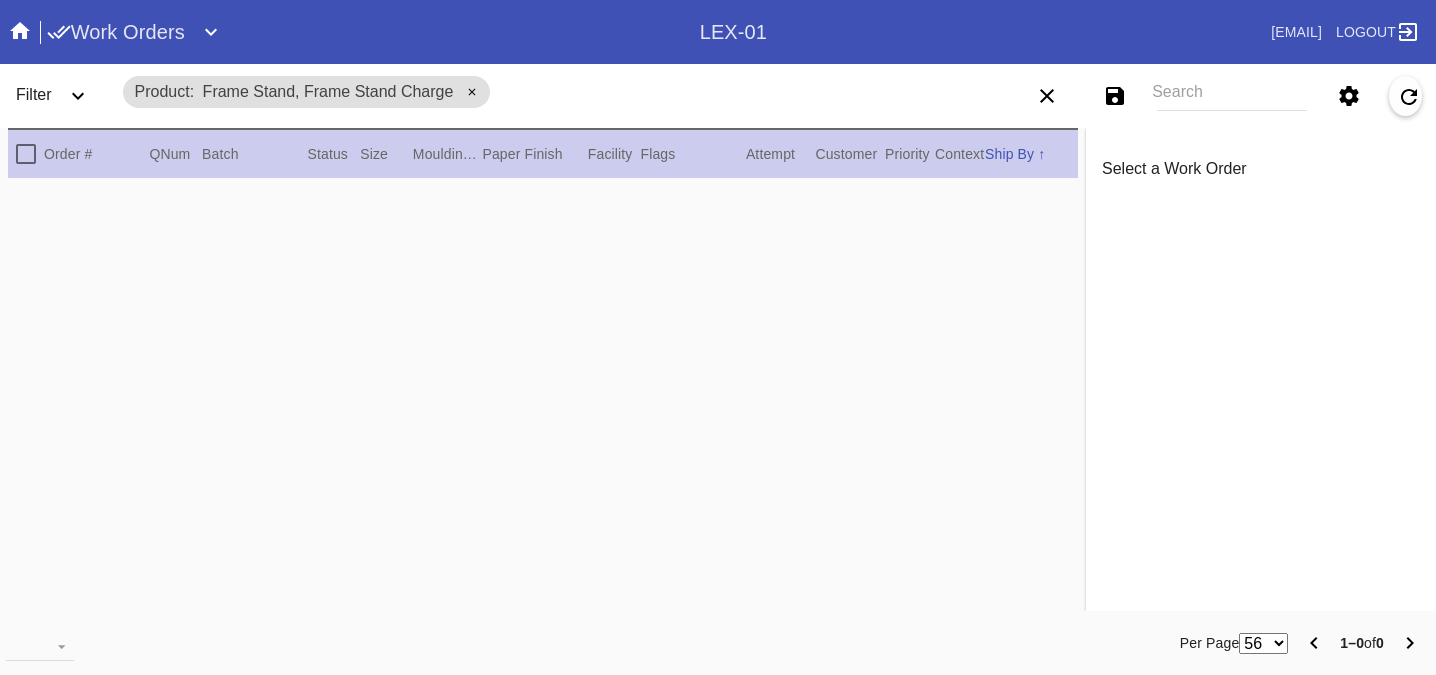 click 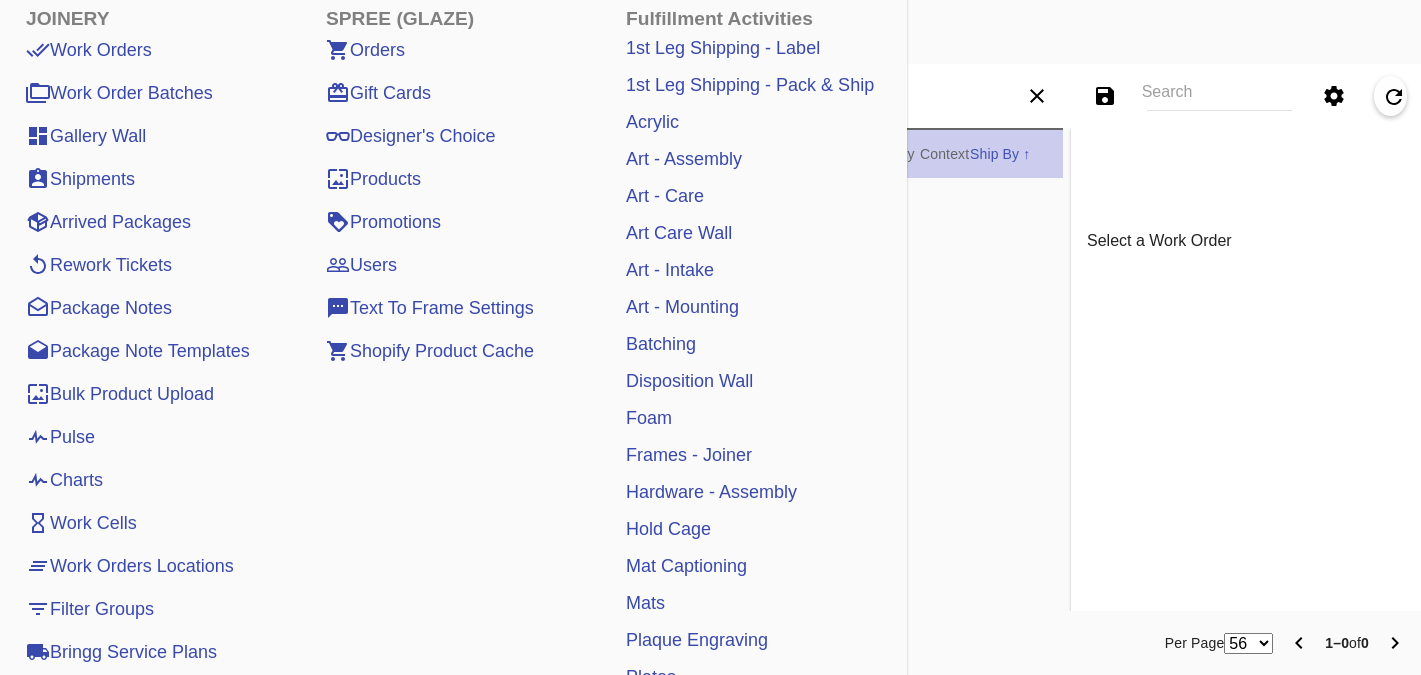 scroll, scrollTop: 0, scrollLeft: 0, axis: both 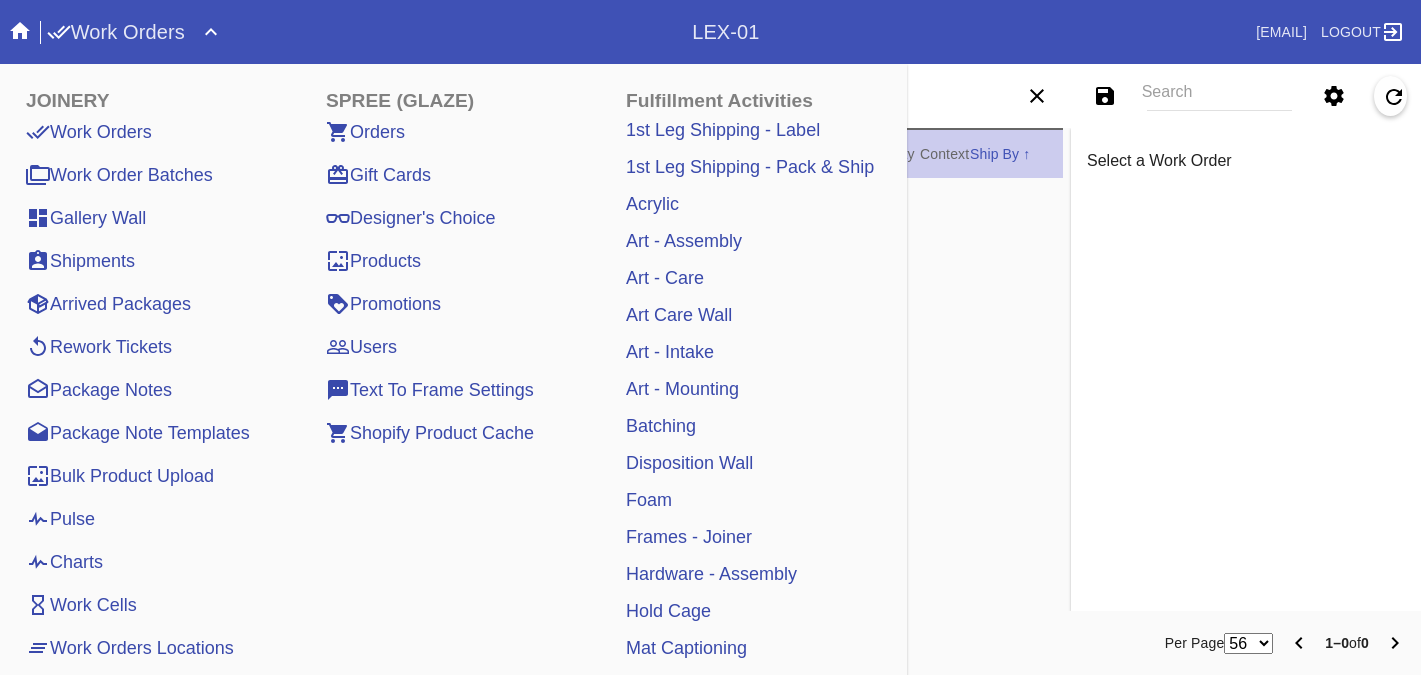 click at bounding box center [20, 32] 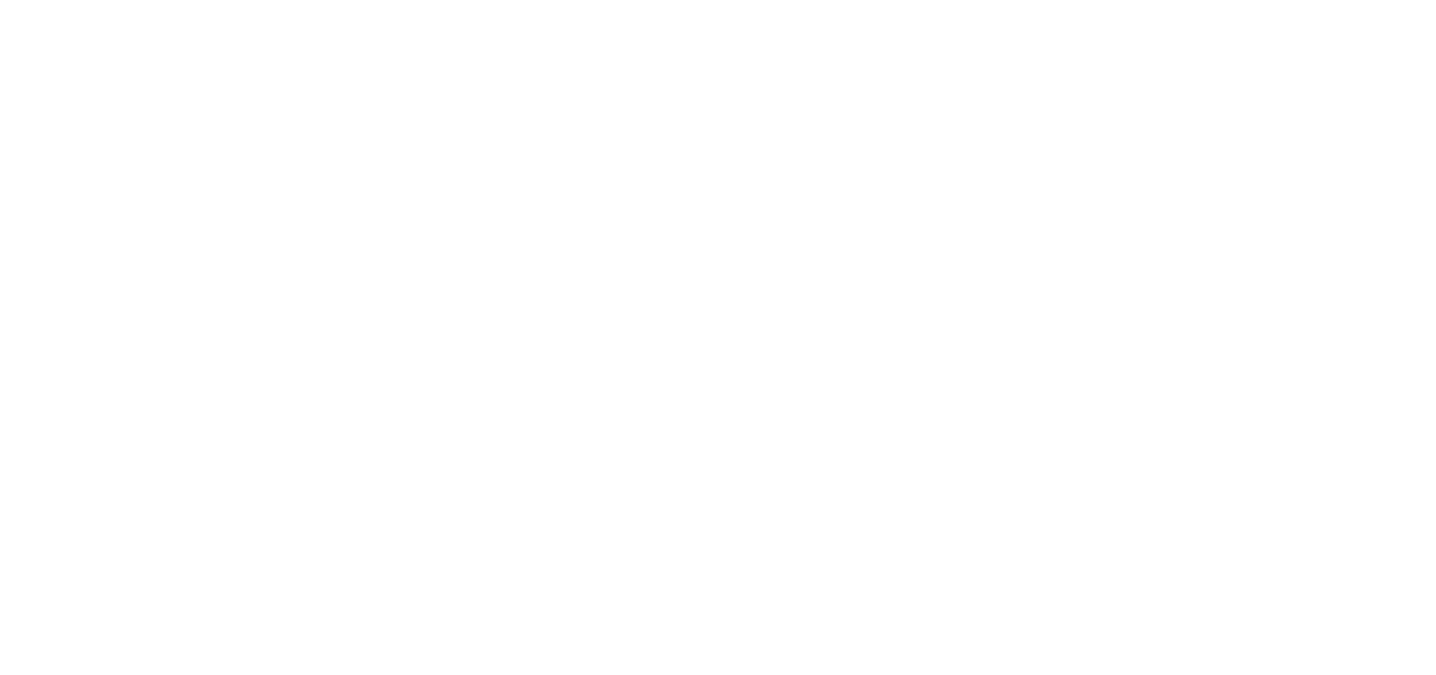 scroll, scrollTop: 0, scrollLeft: 0, axis: both 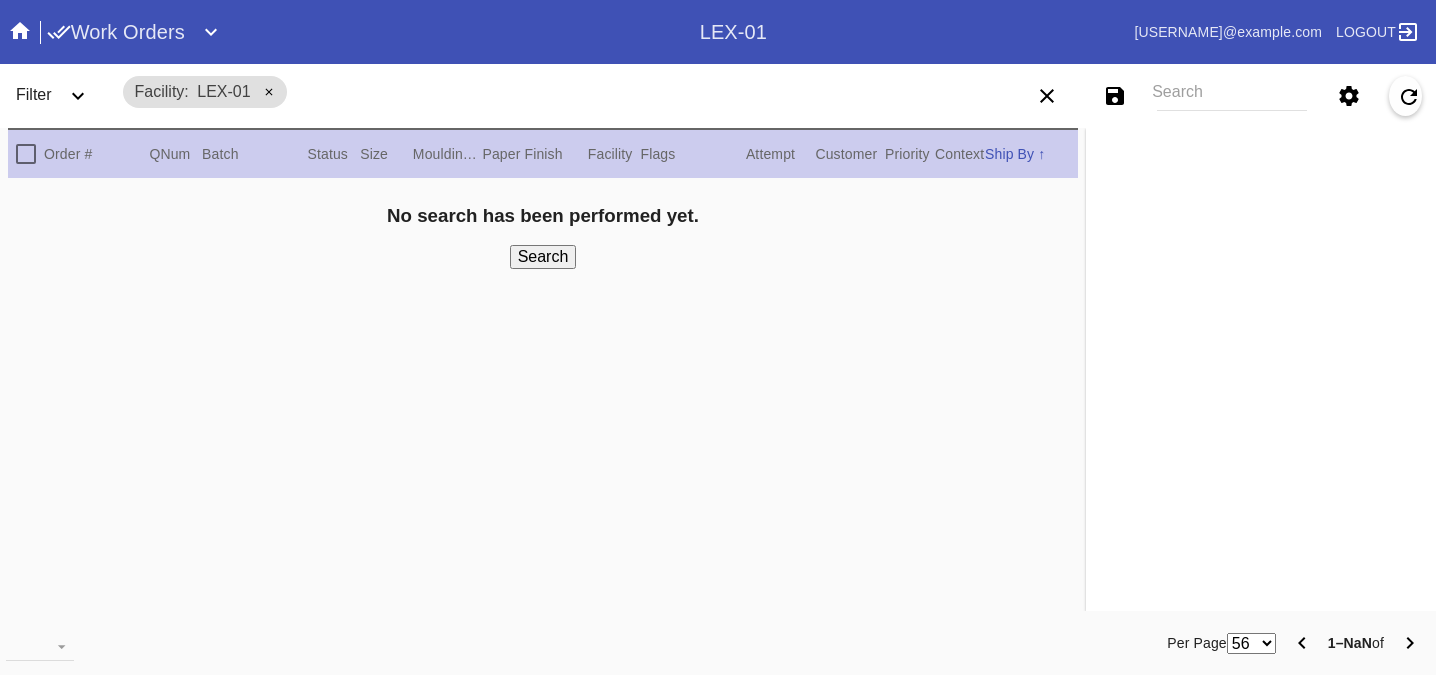 click 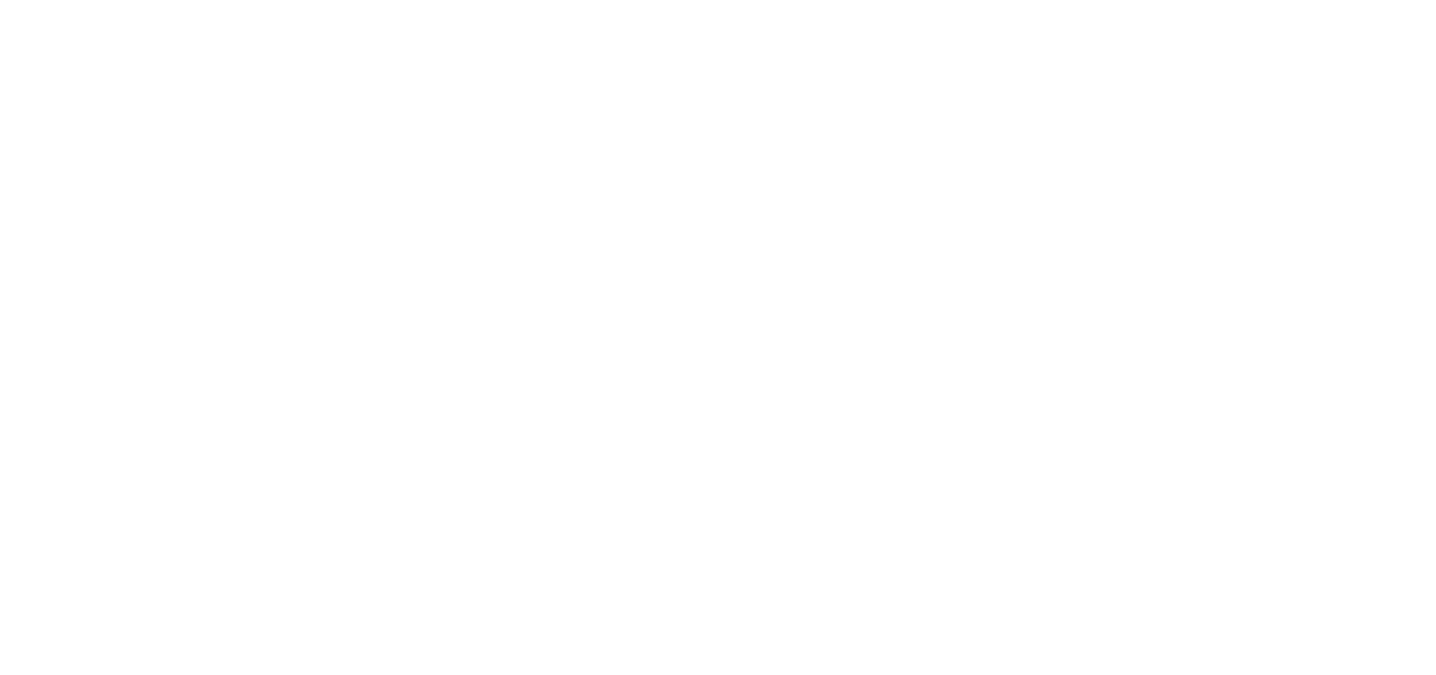 scroll, scrollTop: 0, scrollLeft: 0, axis: both 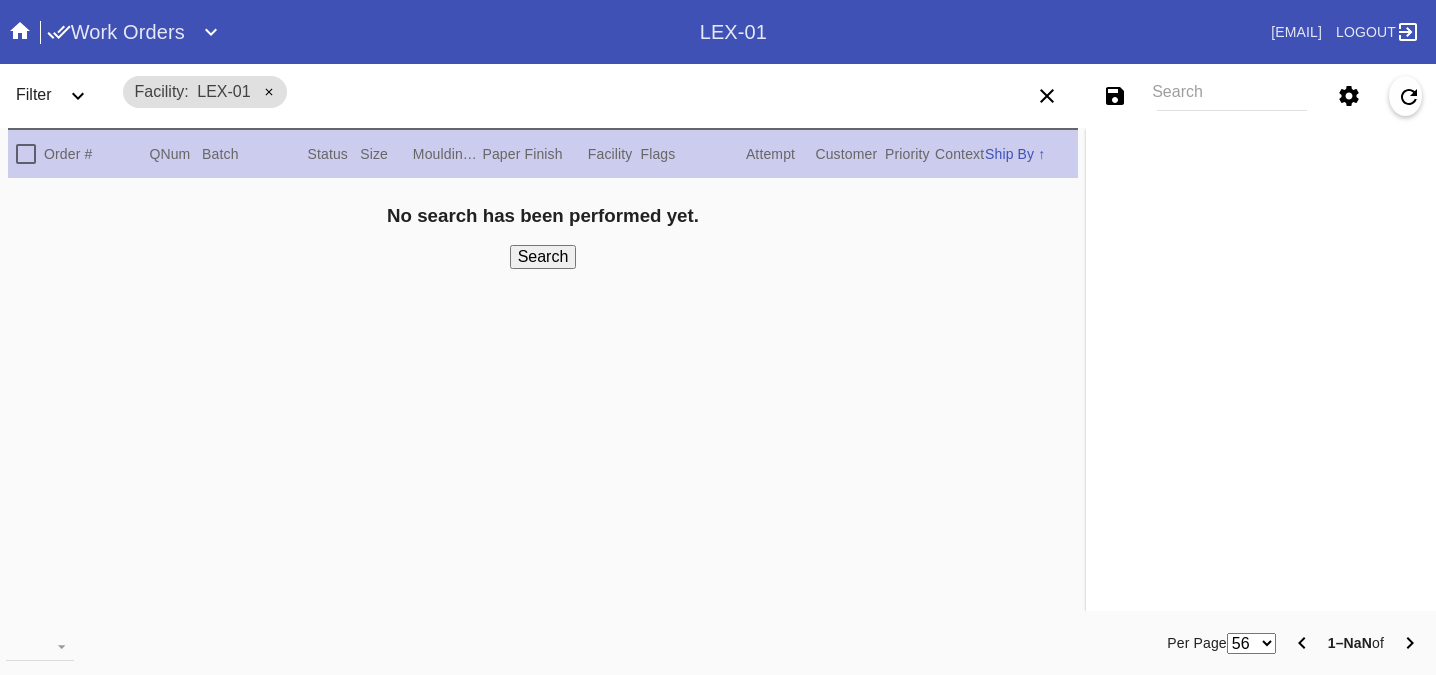 click 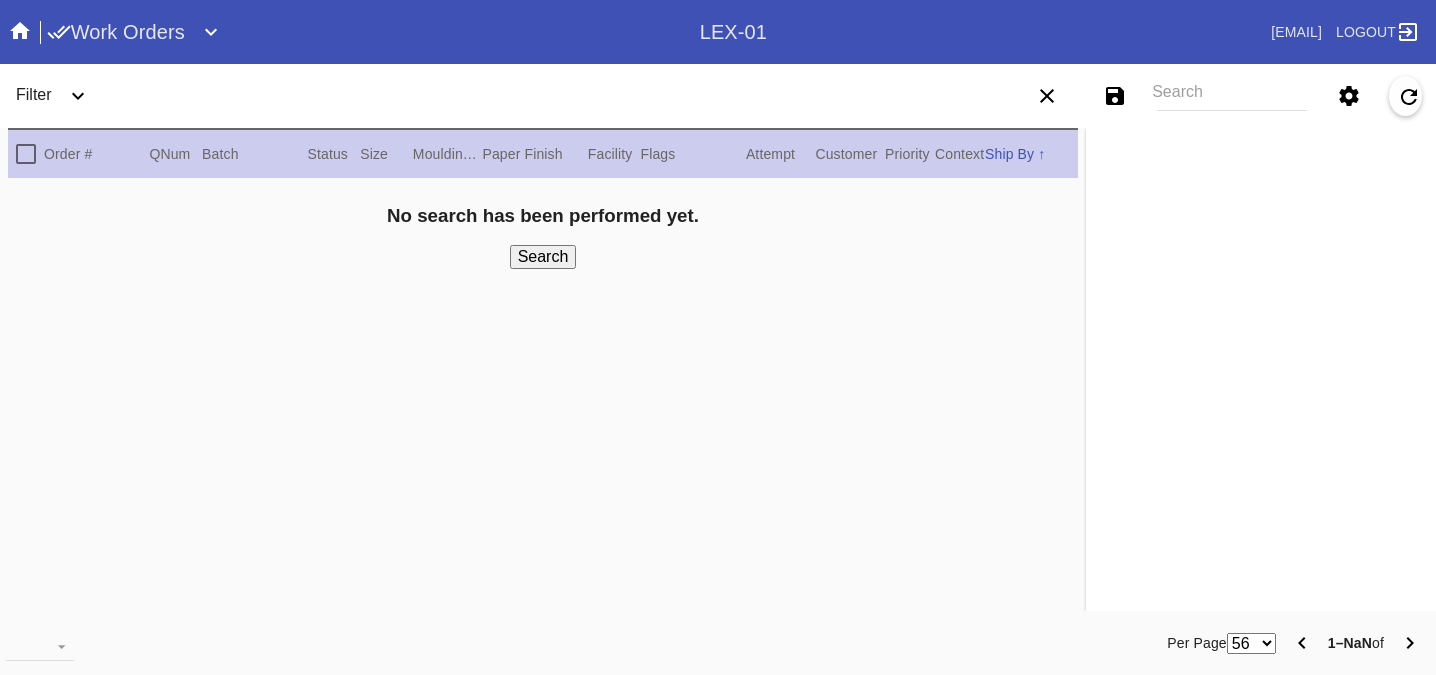 click 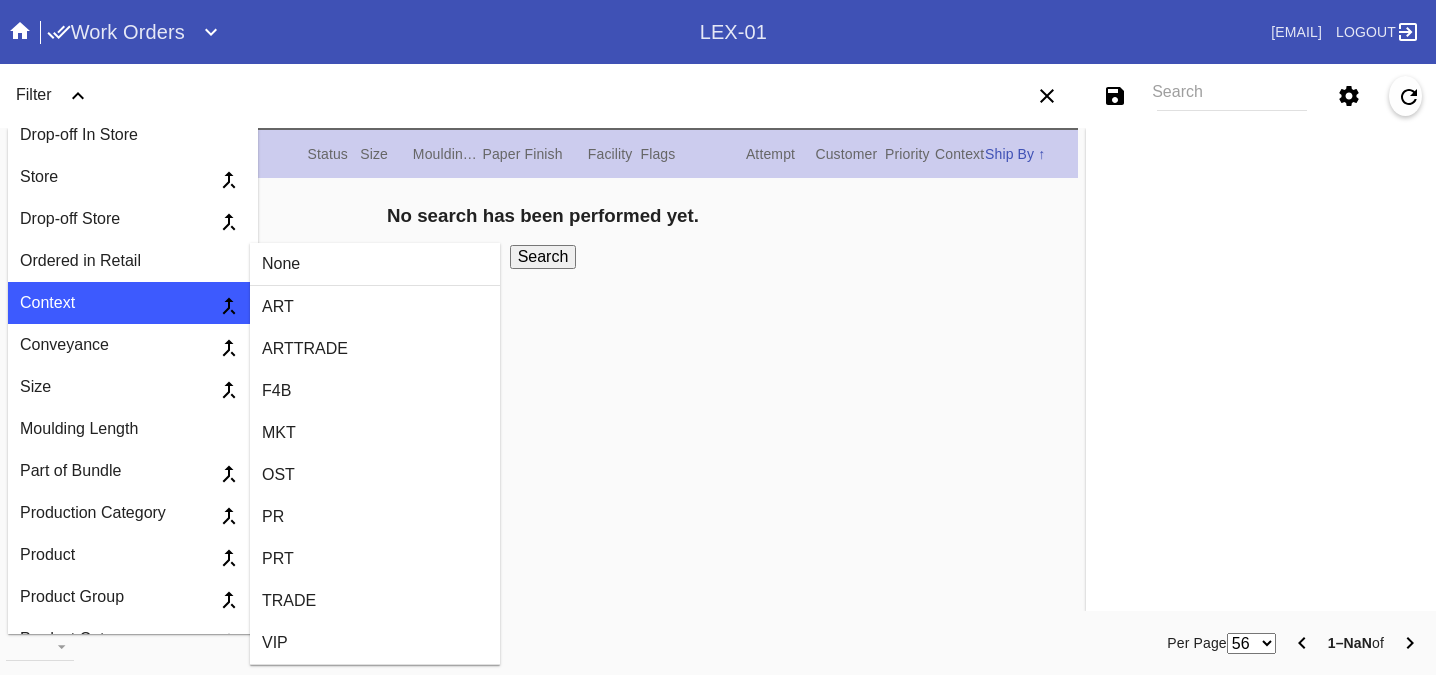 scroll, scrollTop: 777, scrollLeft: 0, axis: vertical 